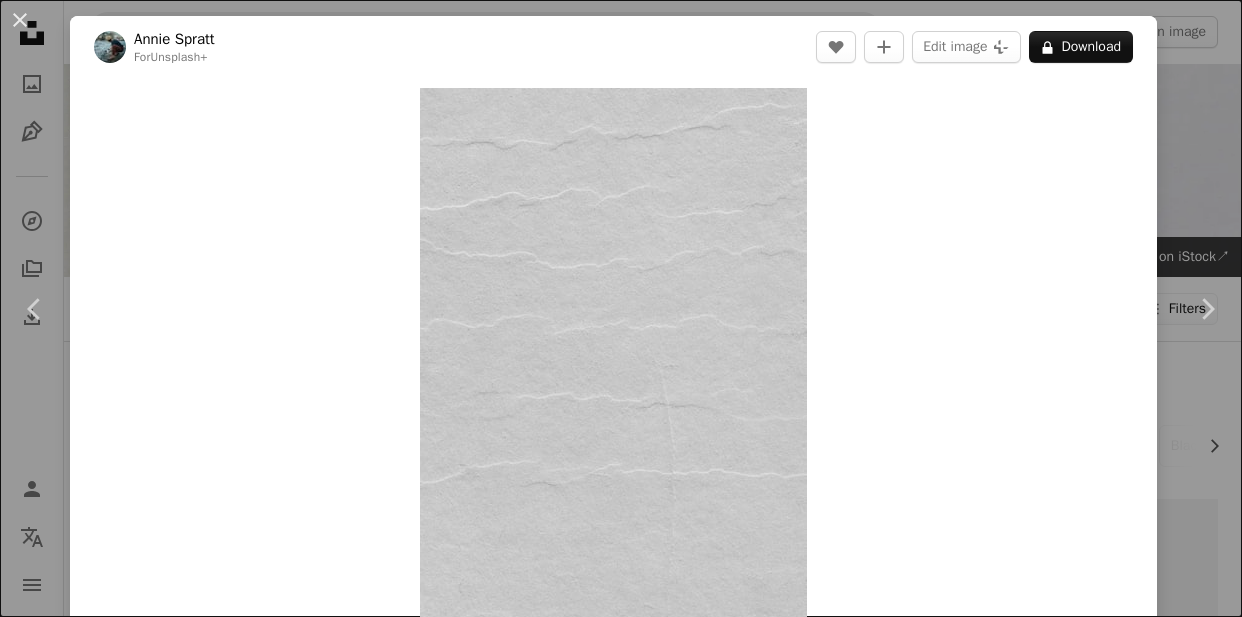 scroll, scrollTop: 3527, scrollLeft: 0, axis: vertical 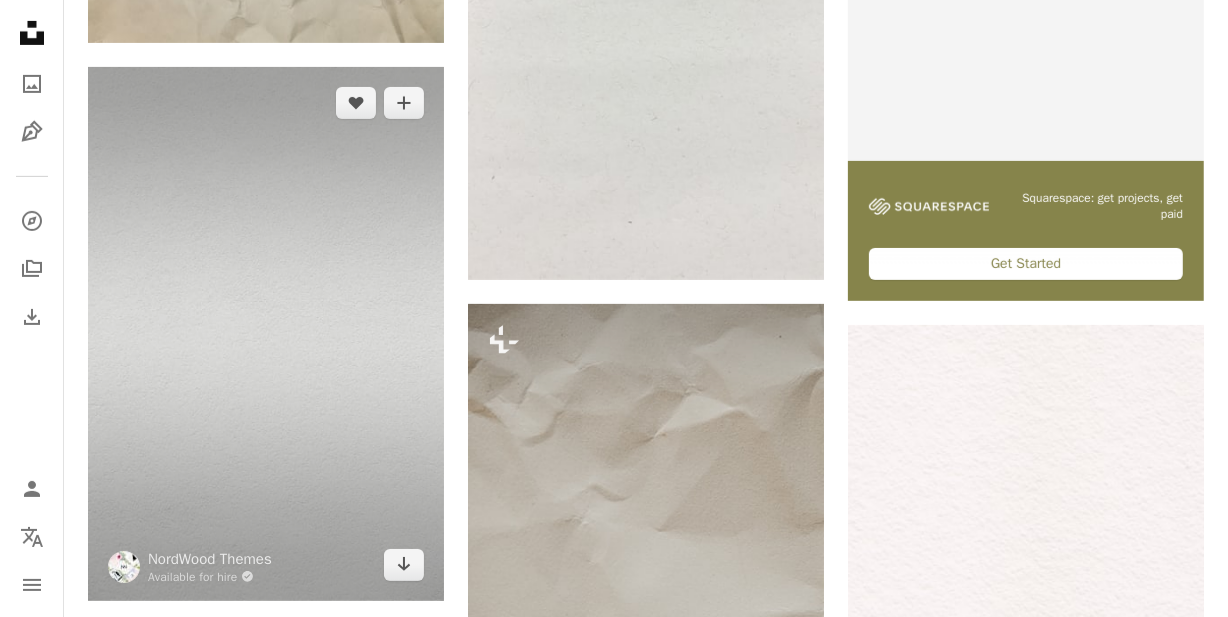 click at bounding box center [266, 334] 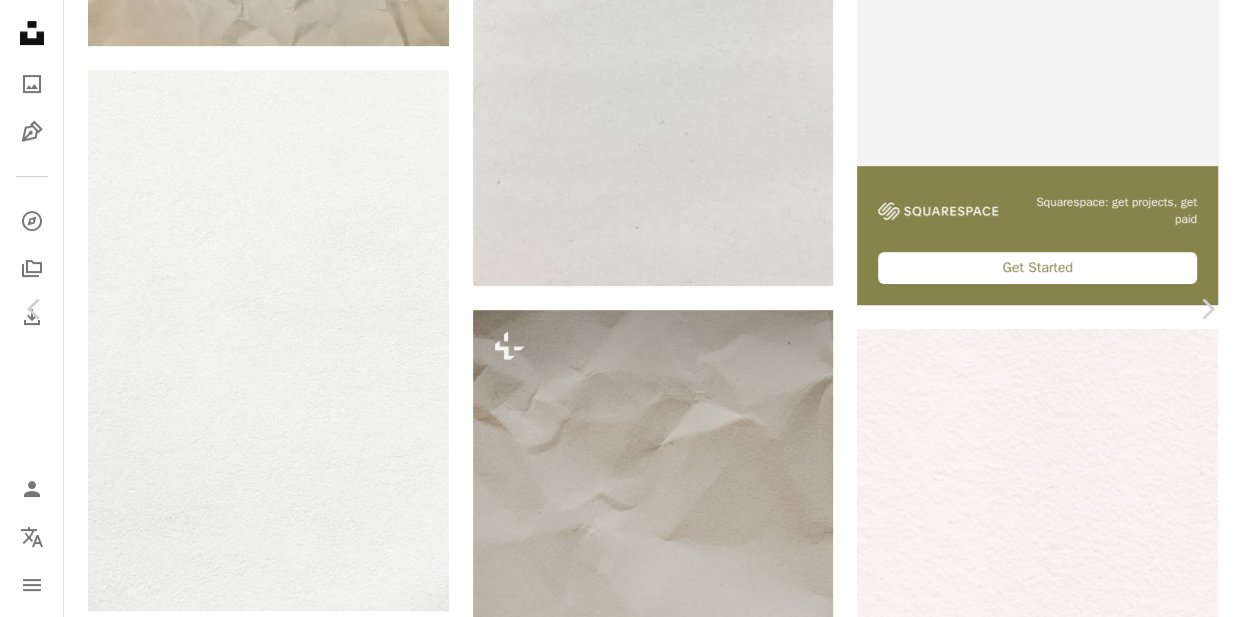 click at bounding box center (613, 7802) 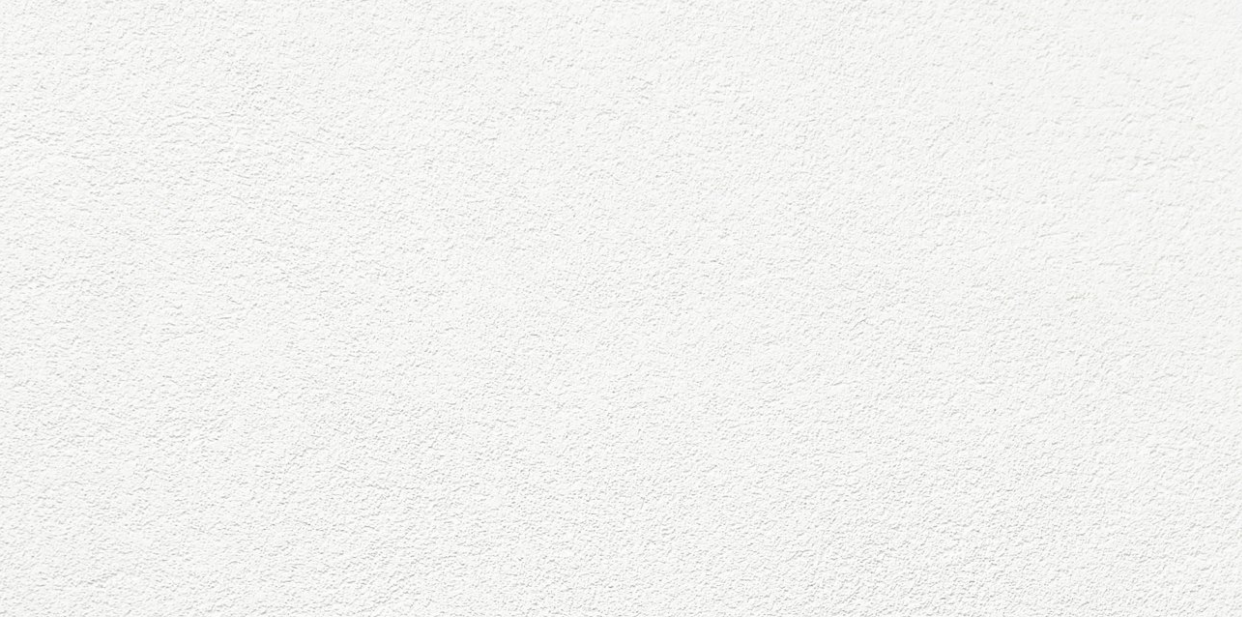 scroll, scrollTop: 602, scrollLeft: 0, axis: vertical 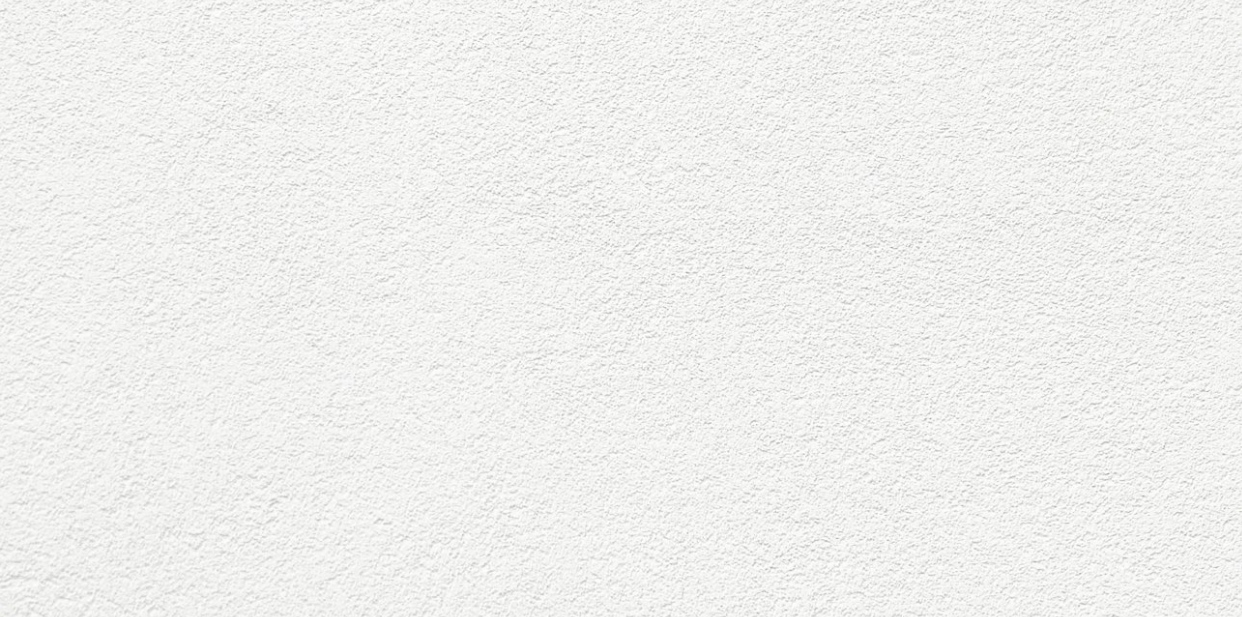 click at bounding box center (621, 330) 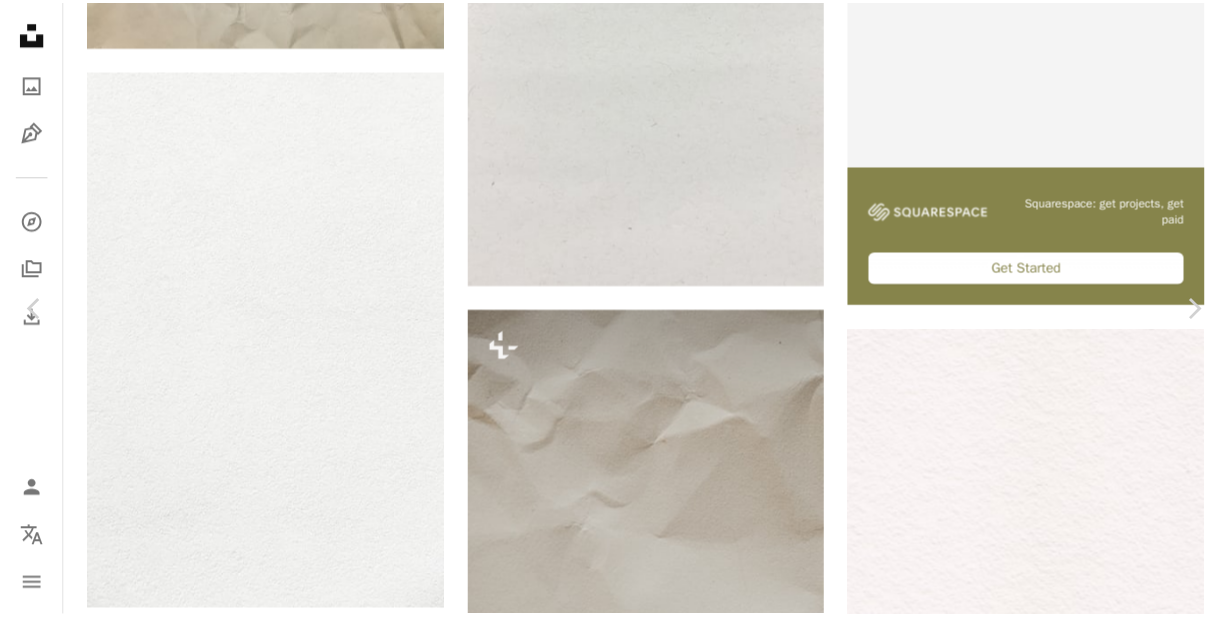 scroll, scrollTop: 50, scrollLeft: 0, axis: vertical 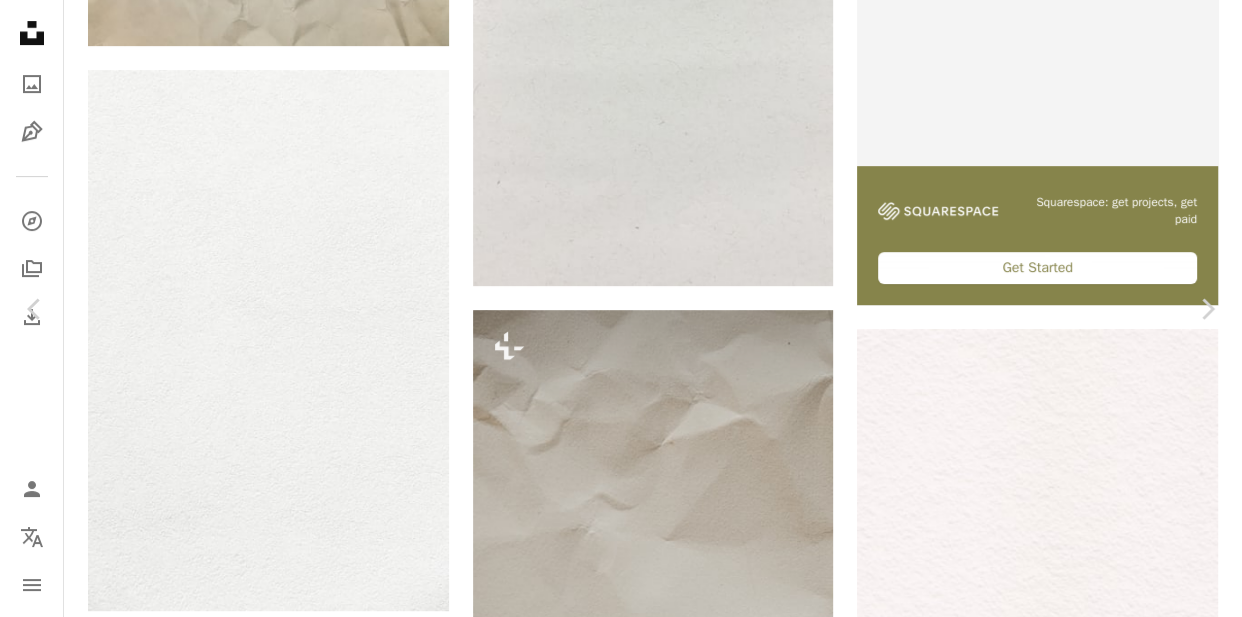 click on "Download free" at bounding box center [1043, 7455] 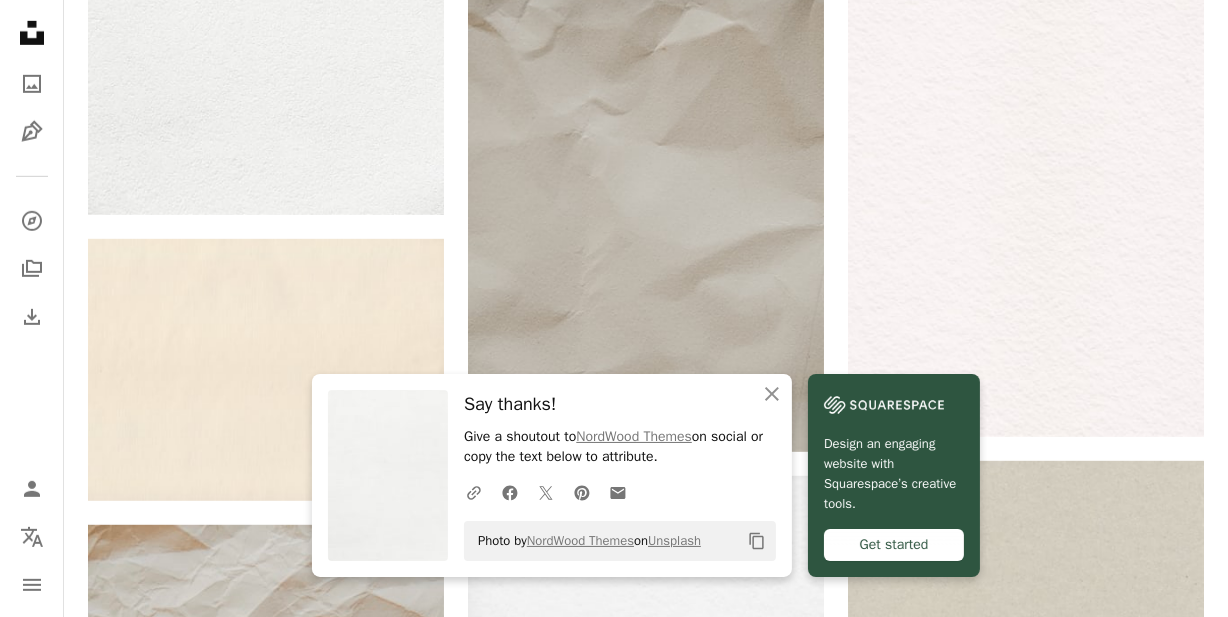 scroll, scrollTop: 1068, scrollLeft: 0, axis: vertical 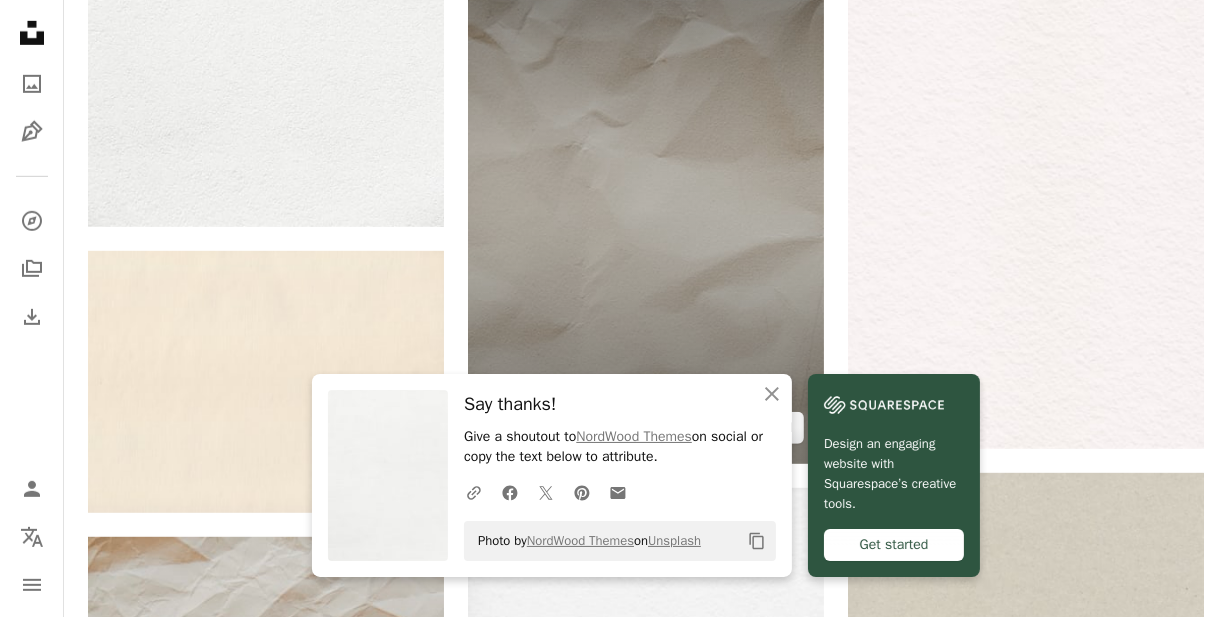 click at bounding box center [646, 197] 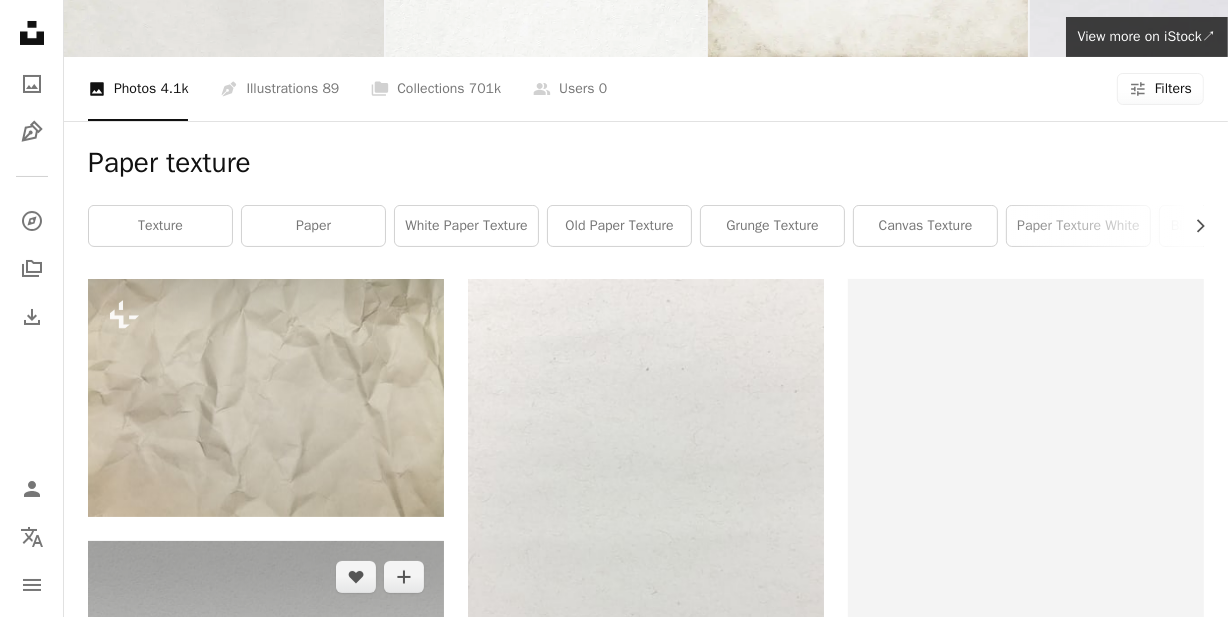 scroll, scrollTop: 0, scrollLeft: 0, axis: both 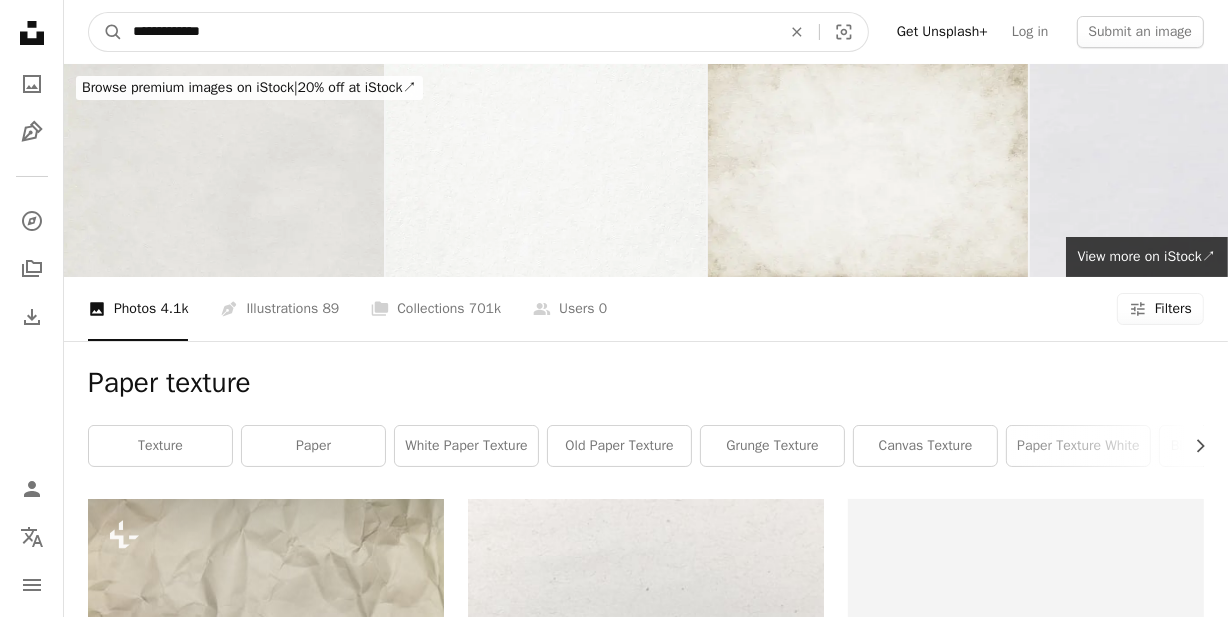 click on "**********" at bounding box center [449, 32] 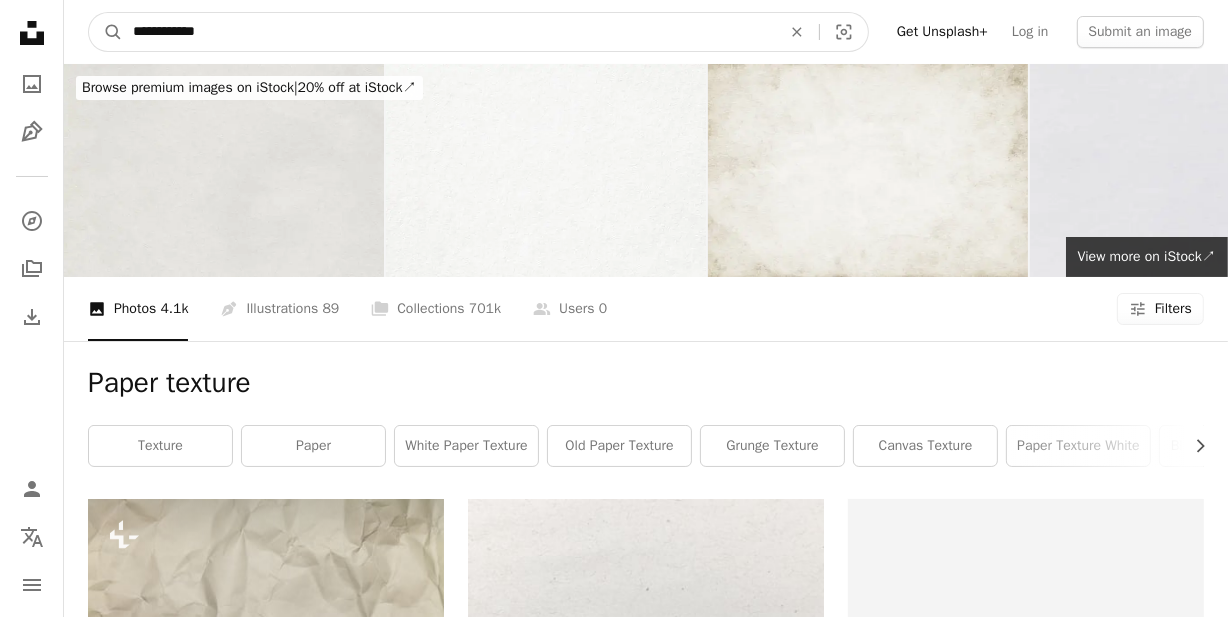 type on "**********" 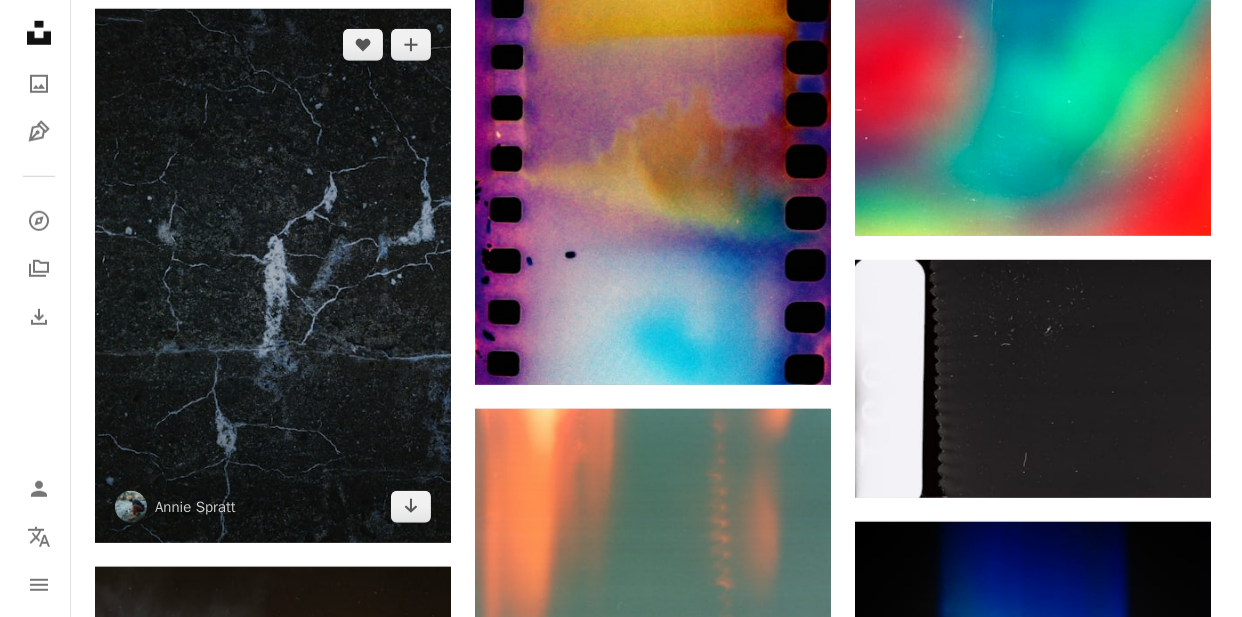 scroll, scrollTop: 1375, scrollLeft: 0, axis: vertical 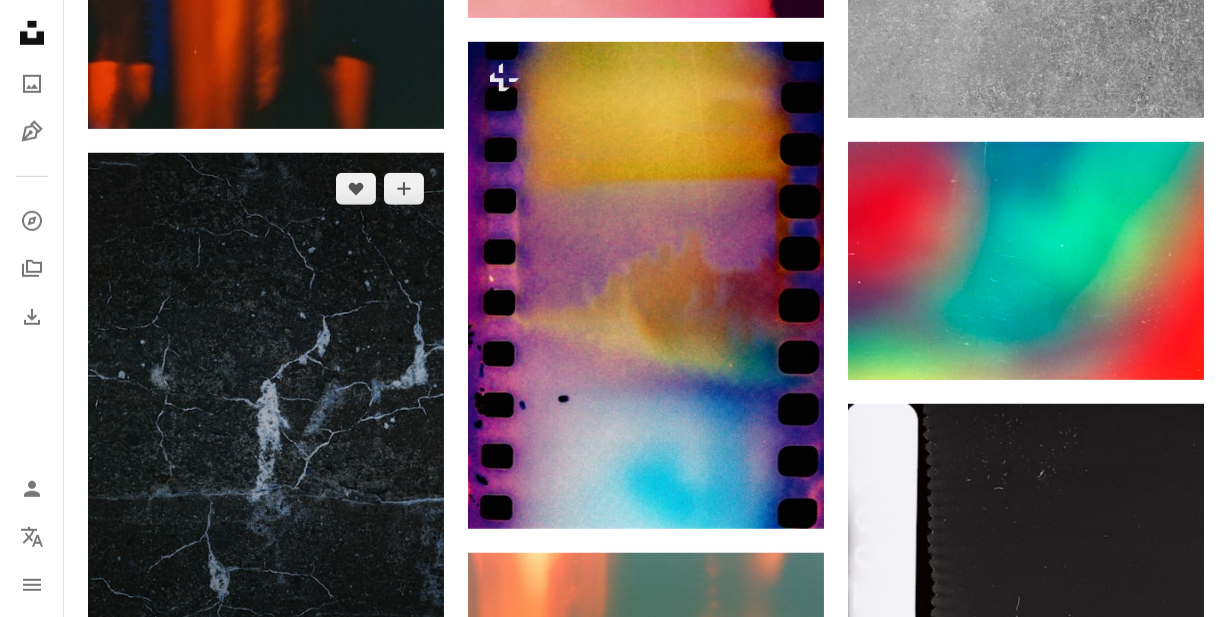 click at bounding box center (266, 420) 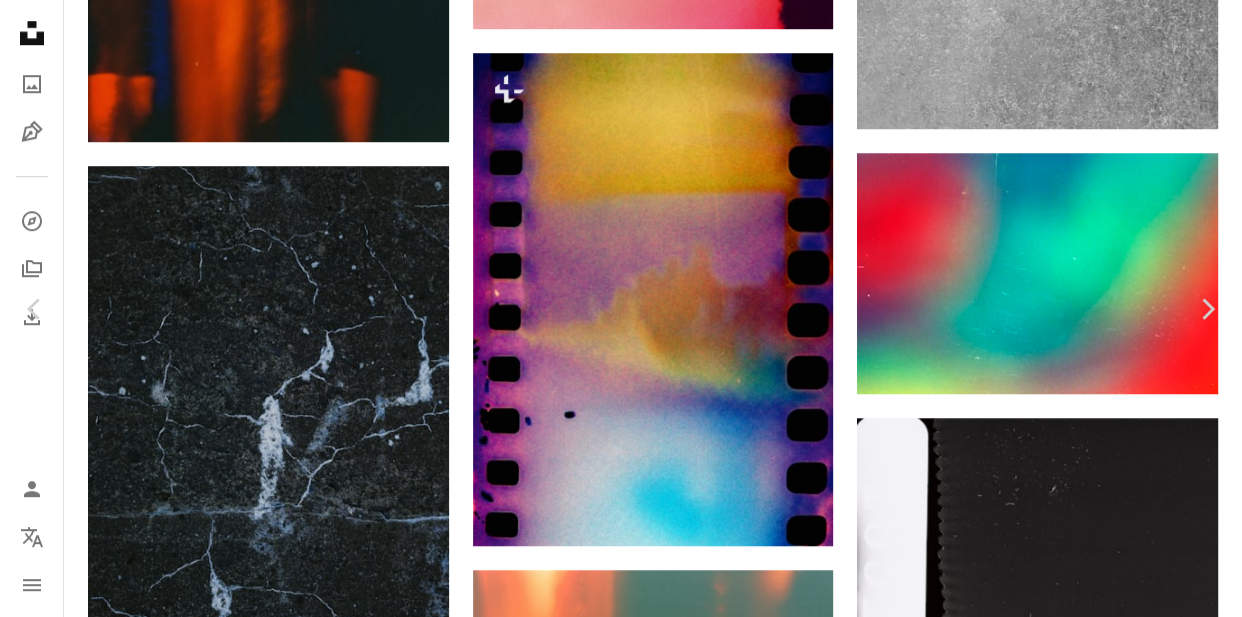 scroll, scrollTop: 17, scrollLeft: 0, axis: vertical 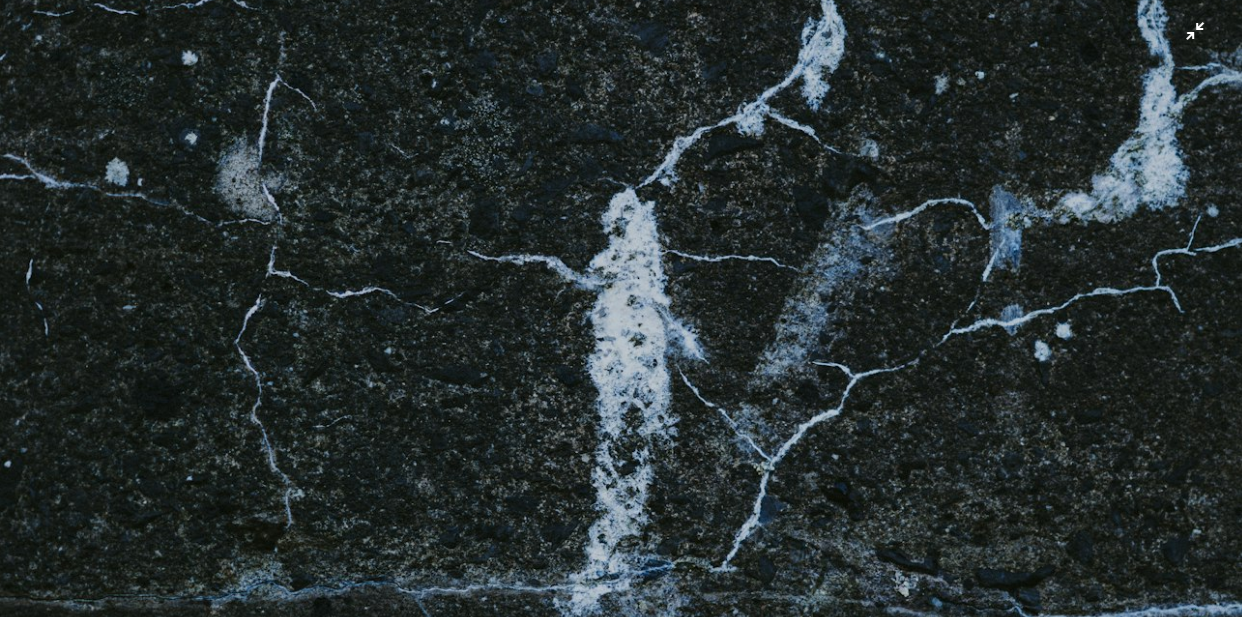 click at bounding box center [621, 330] 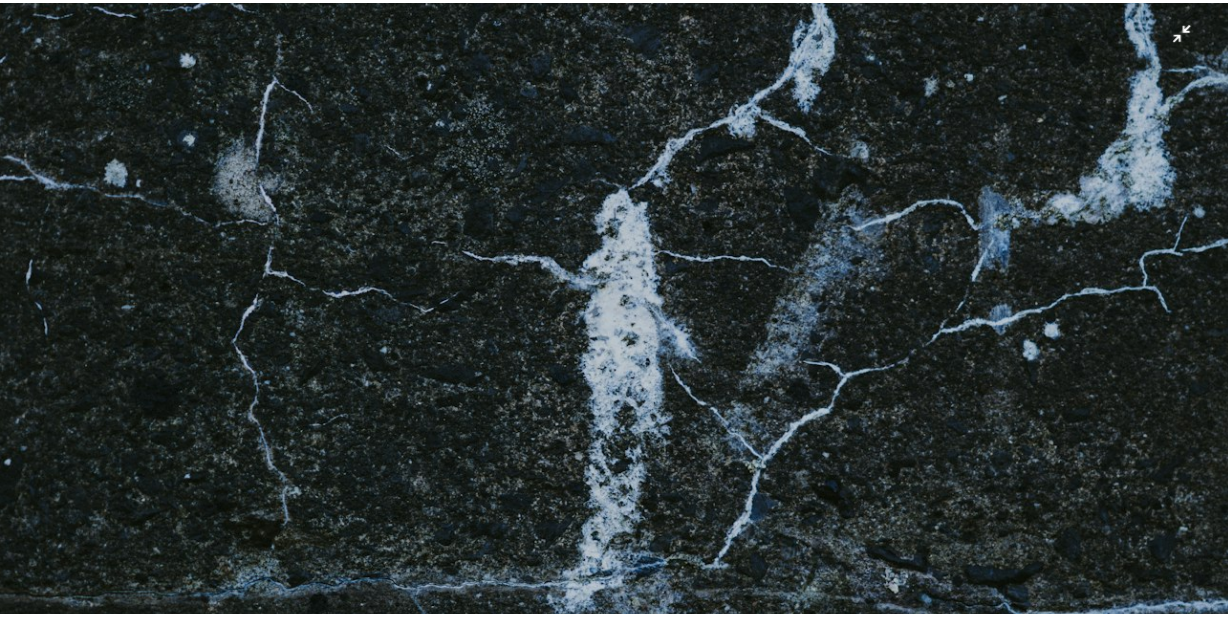 scroll, scrollTop: 50, scrollLeft: 0, axis: vertical 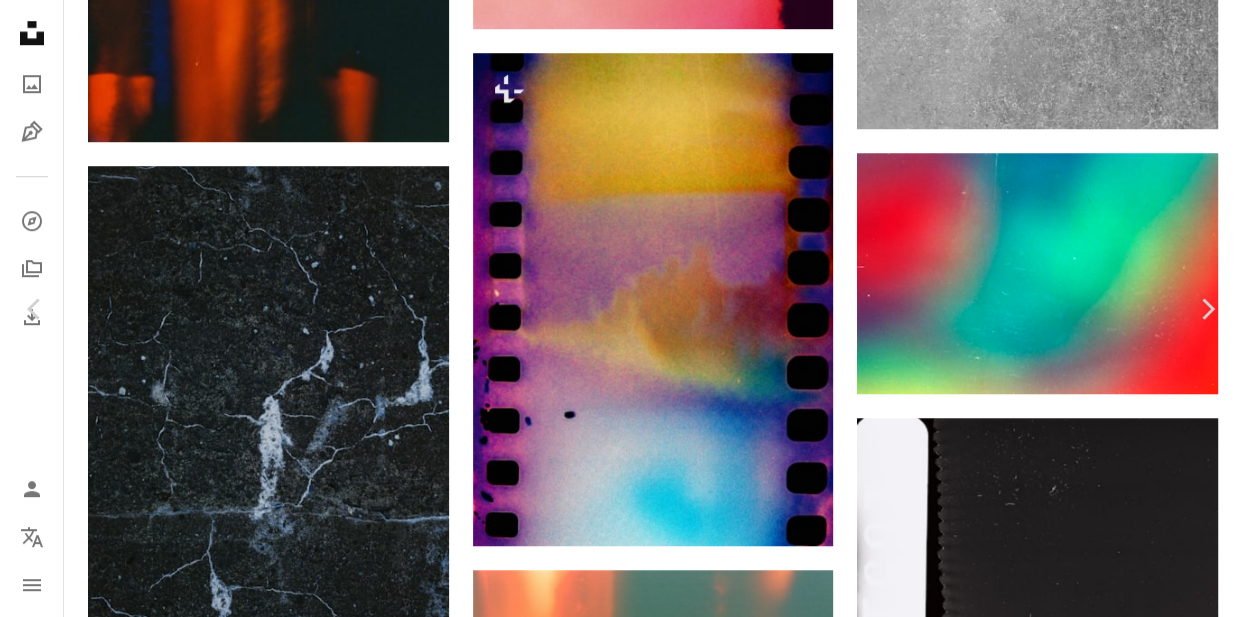 click on "Download free" at bounding box center [1043, 2907] 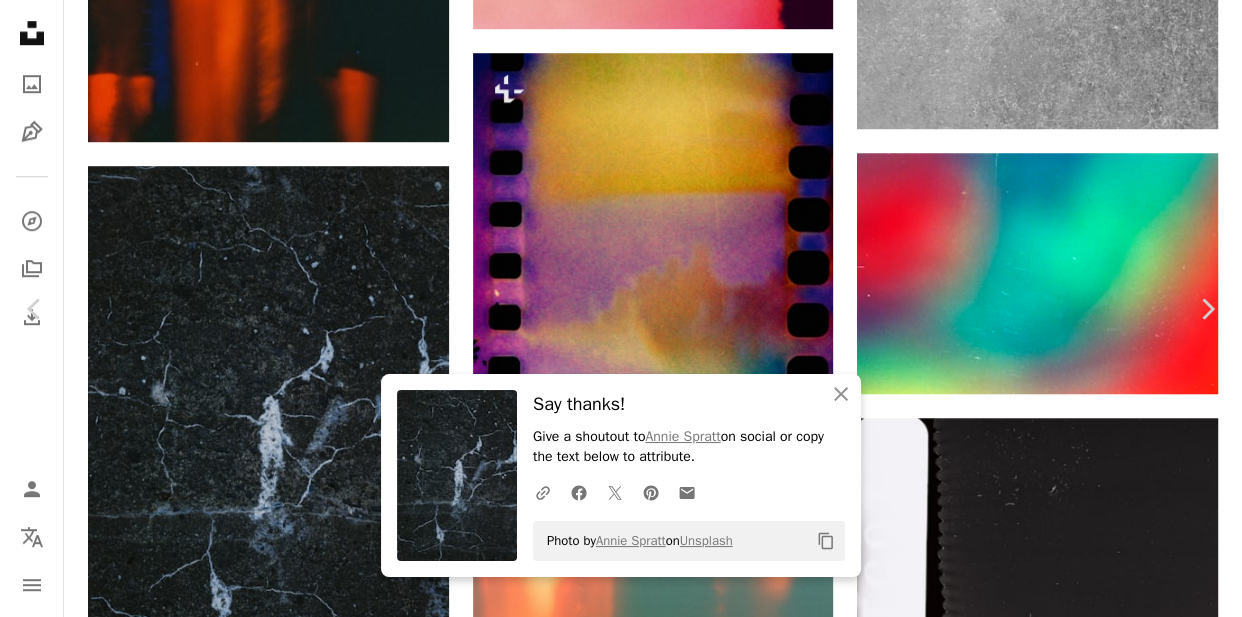 click on "An X shape Chevron left Chevron right An X shape Close Say thanks! Give a shoutout to  [PERSON]  on social or copy the text below to attribute. A URL sharing icon (chains) Facebook icon X (formerly Twitter) icon Pinterest icon An envelope Photo by  [PERSON]  on  Unsplash
Copy content [PERSON] [USERNAME] A heart A plus sign Edit image   Plus sign for Unsplash+ Download free Chevron down Zoom in Views 13,218,221 Downloads 239,681 Featured in Textures A forward-right arrow Share Info icon Info More Actions Calendar outlined Published on  [DATE] Camera SONY, ILCE-7RM3 Safety Free to use under the  Unsplash License texture pattern marble wallpaper marble background wallpaper background grey marble blackboard HD Wallpapers Browse premium related images on iStock  |  Save 20% with code UNSPLASH20 View more on iStock  ↗ Related images A heart A plus sign [PERSON] Arrow pointing down Plus sign for Unsplash+ A heart A plus sign Resource Database For  Unsplash+ A lock   Download" at bounding box center (621, 3184) 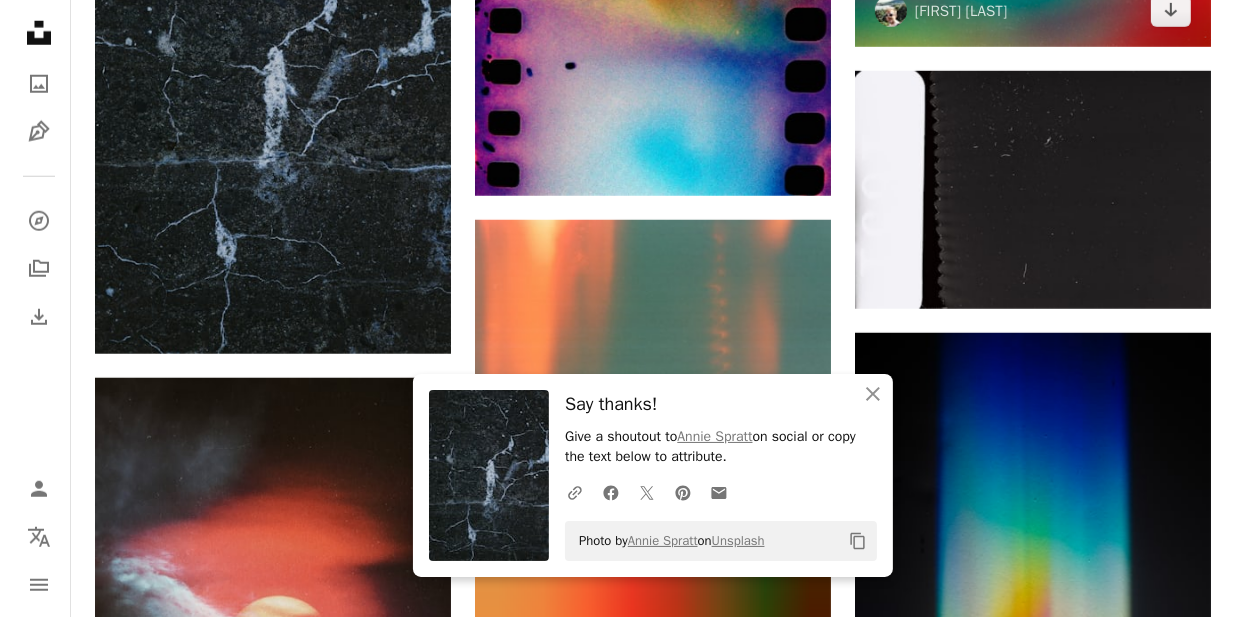 scroll, scrollTop: 1701, scrollLeft: 0, axis: vertical 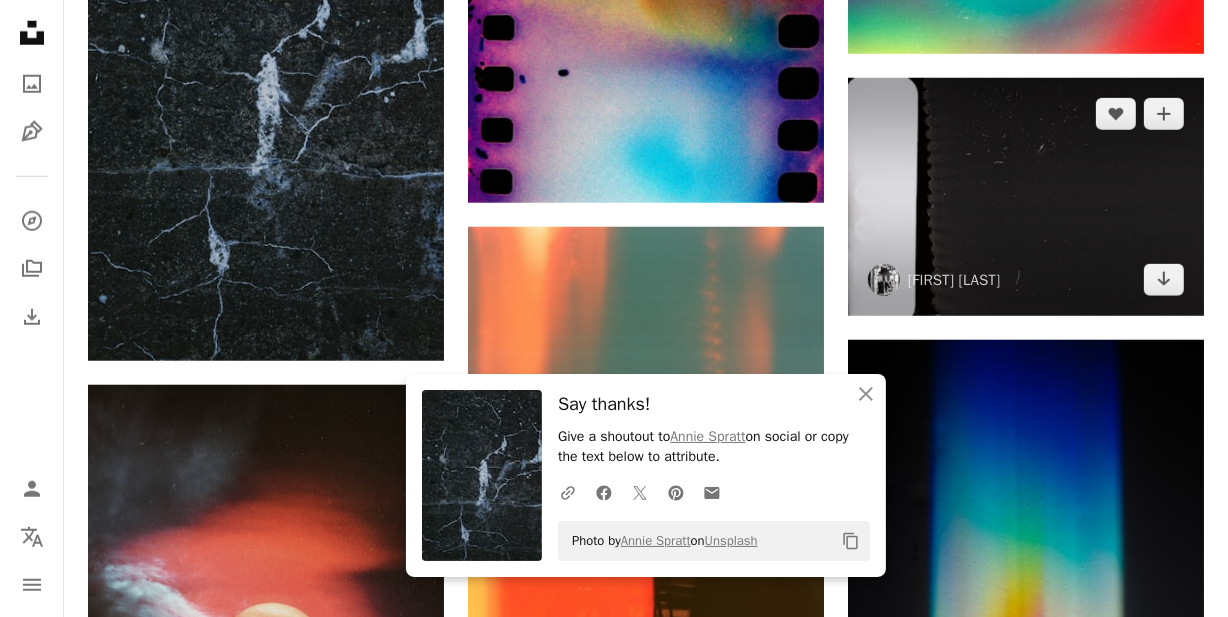 click at bounding box center [1026, 197] 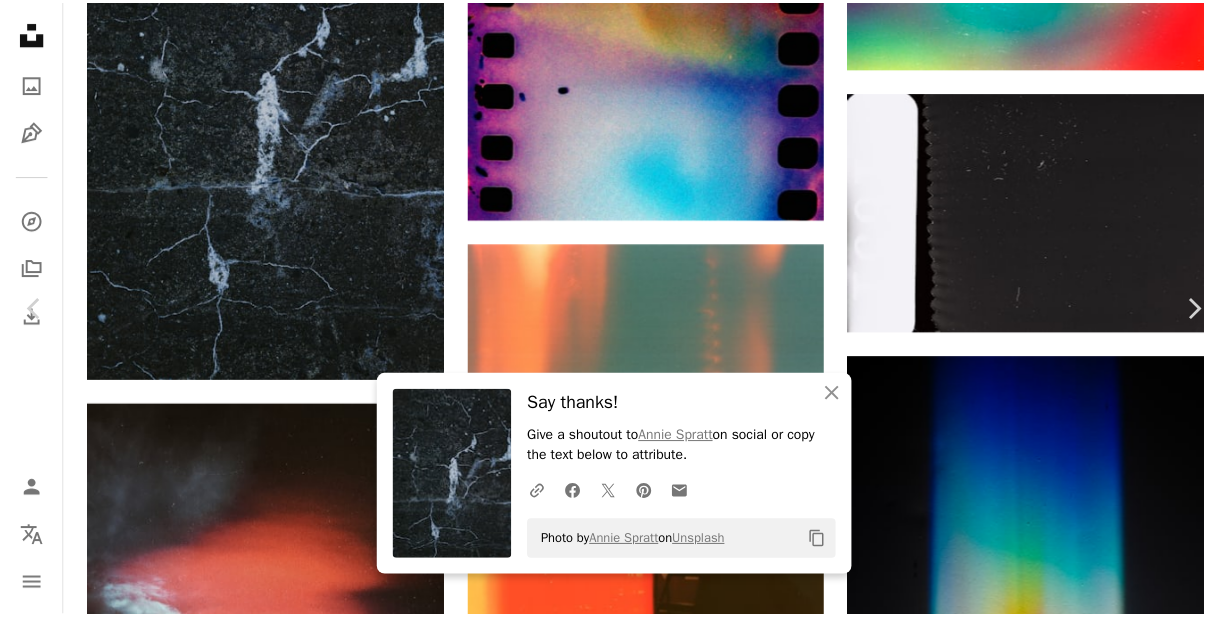 scroll, scrollTop: 6, scrollLeft: 0, axis: vertical 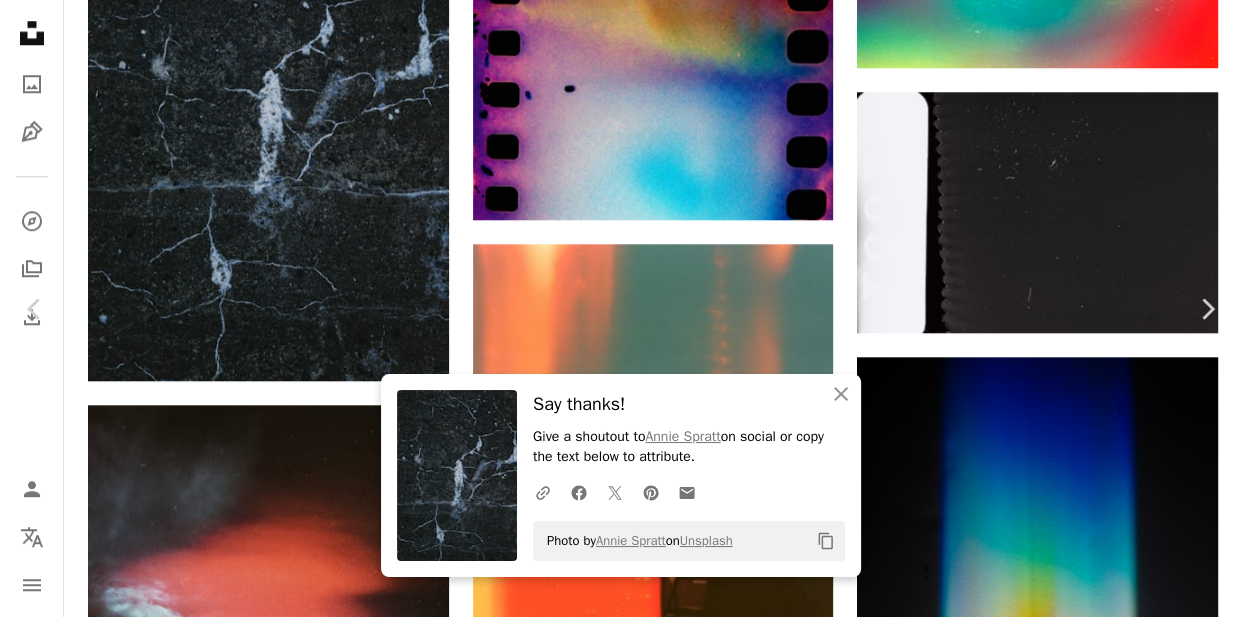 click on "[FIRST] [LAST] [USERNAME] A heart A plus sign Edit image   Plus sign for Unsplash+ Download free Chevron down" at bounding box center [613, 2591] 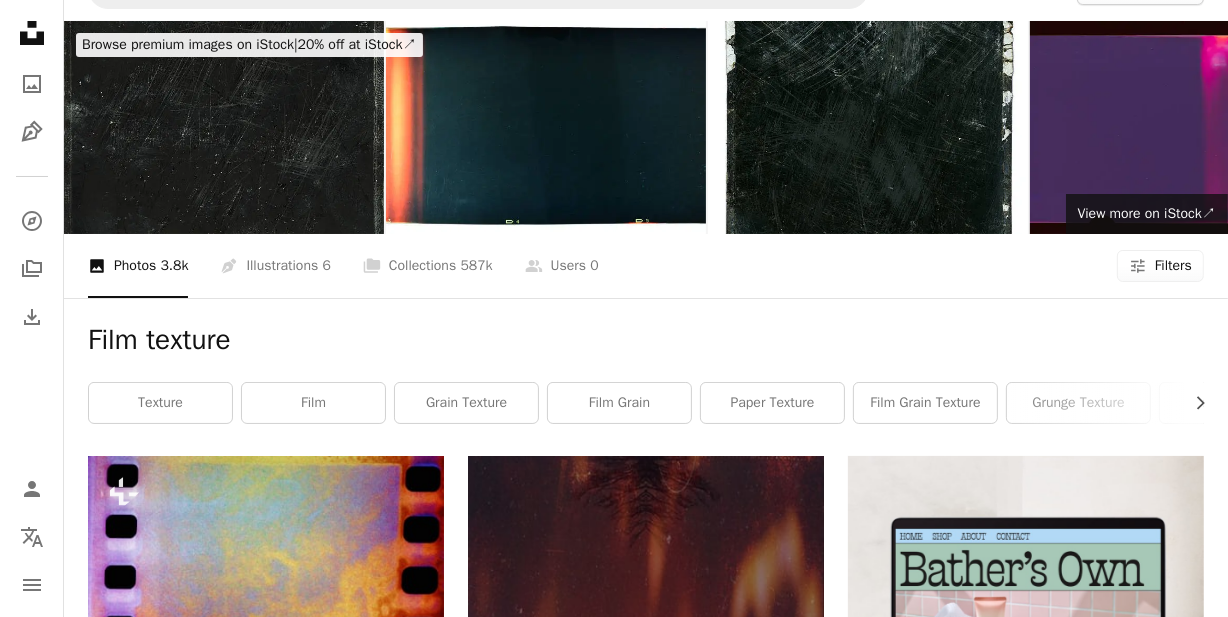 scroll, scrollTop: 0, scrollLeft: 0, axis: both 